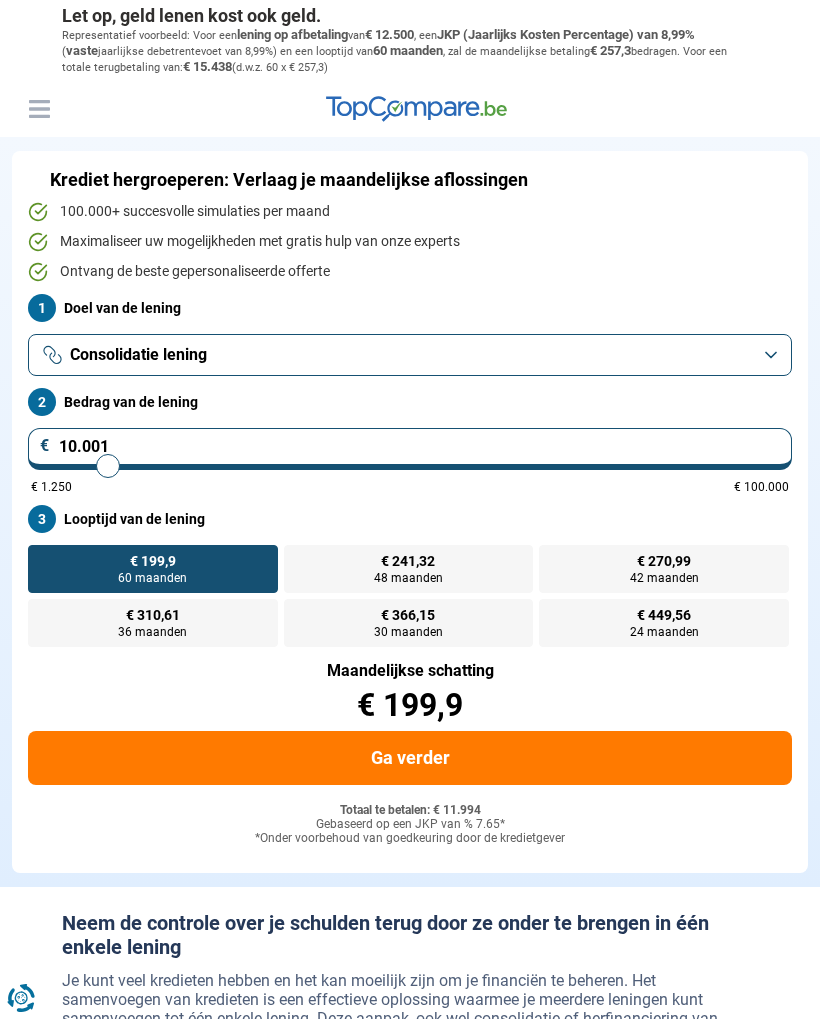 scroll, scrollTop: 0, scrollLeft: 0, axis: both 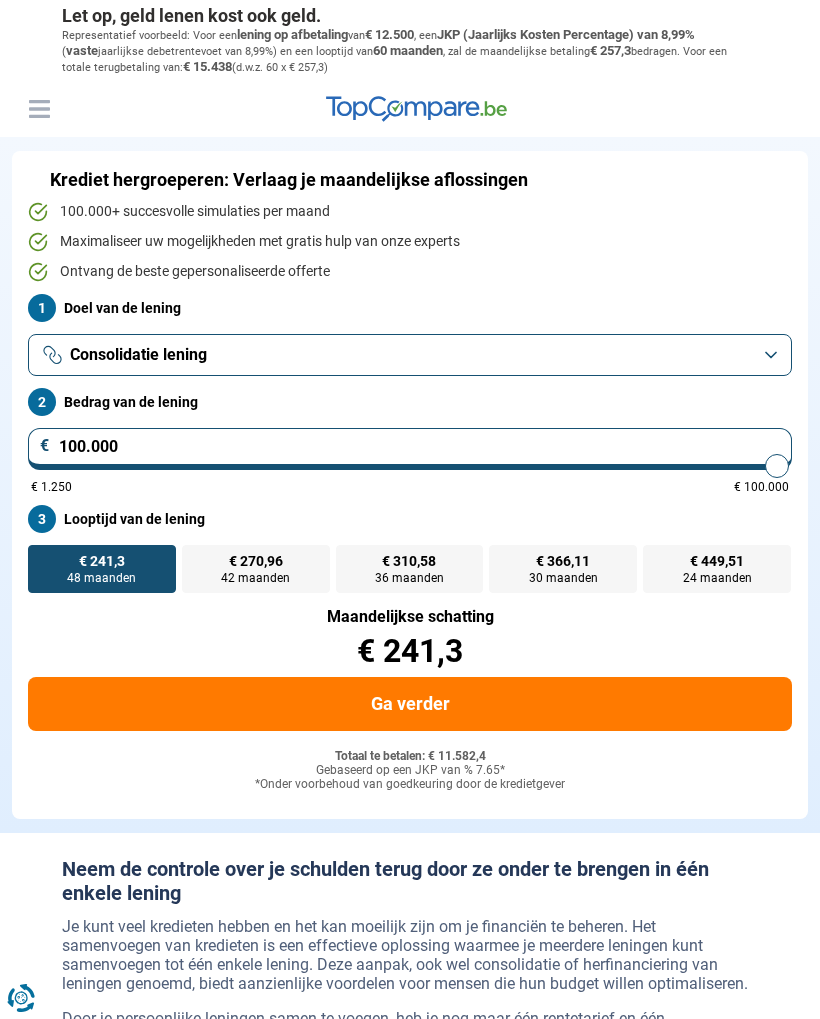 type on "100000" 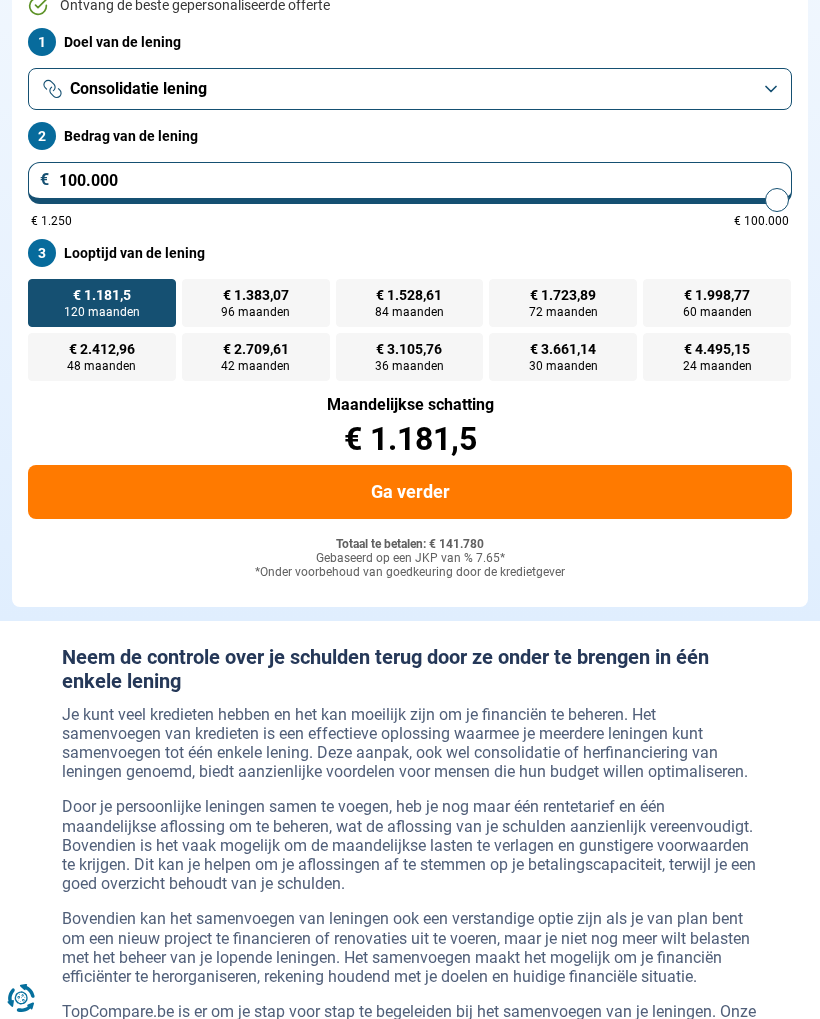 scroll, scrollTop: 260, scrollLeft: 0, axis: vertical 